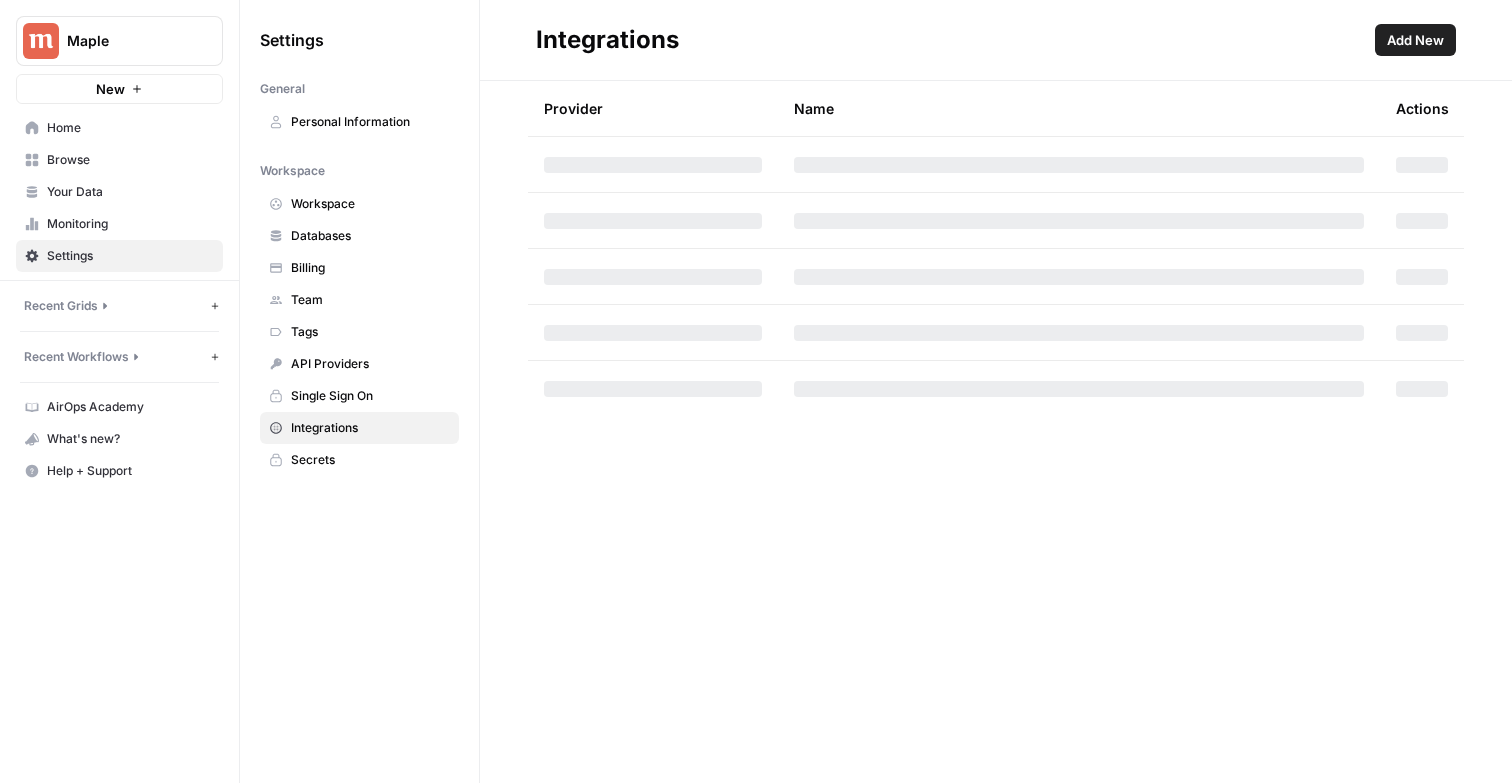 scroll, scrollTop: 0, scrollLeft: 0, axis: both 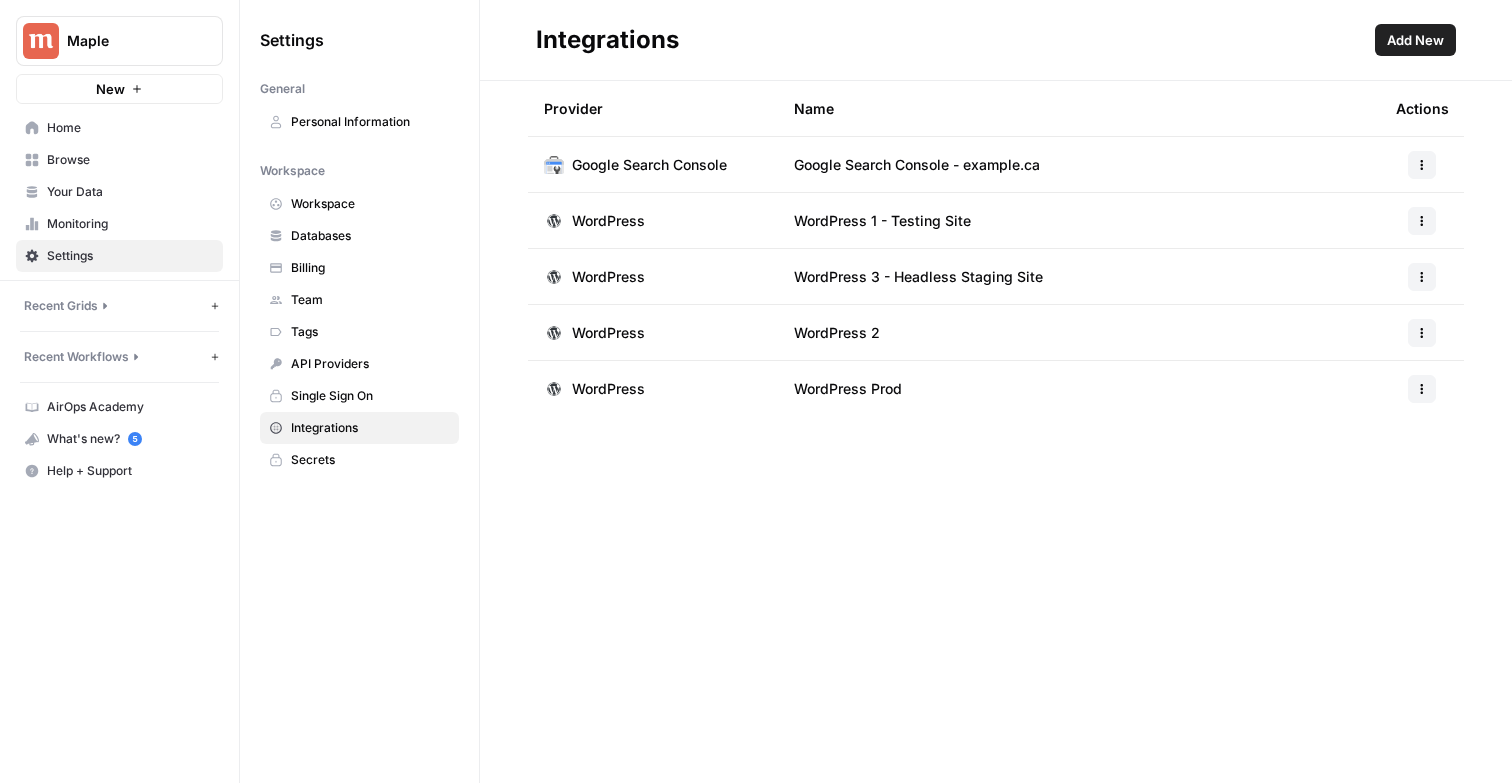 click on "Home" at bounding box center (130, 128) 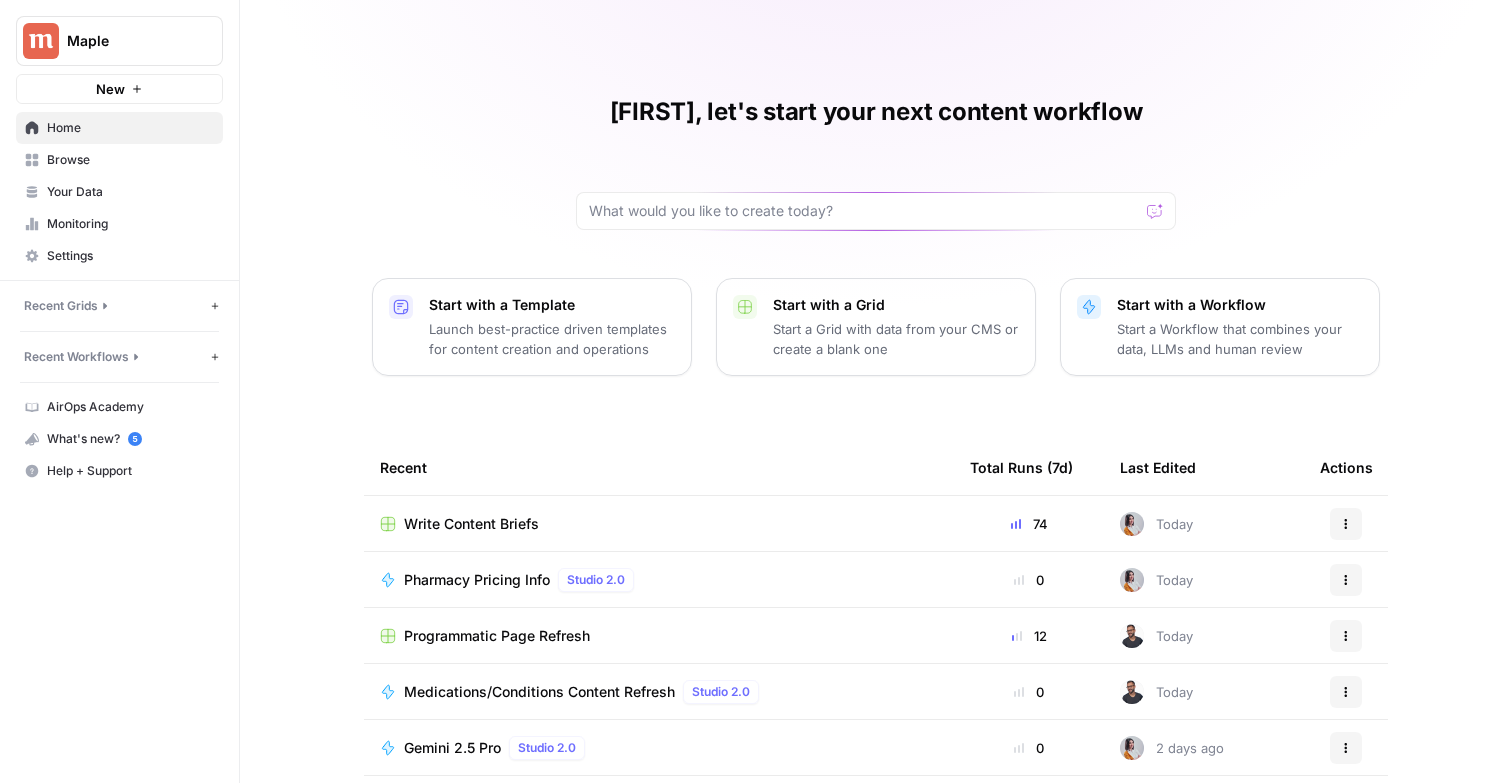 scroll, scrollTop: 137, scrollLeft: 0, axis: vertical 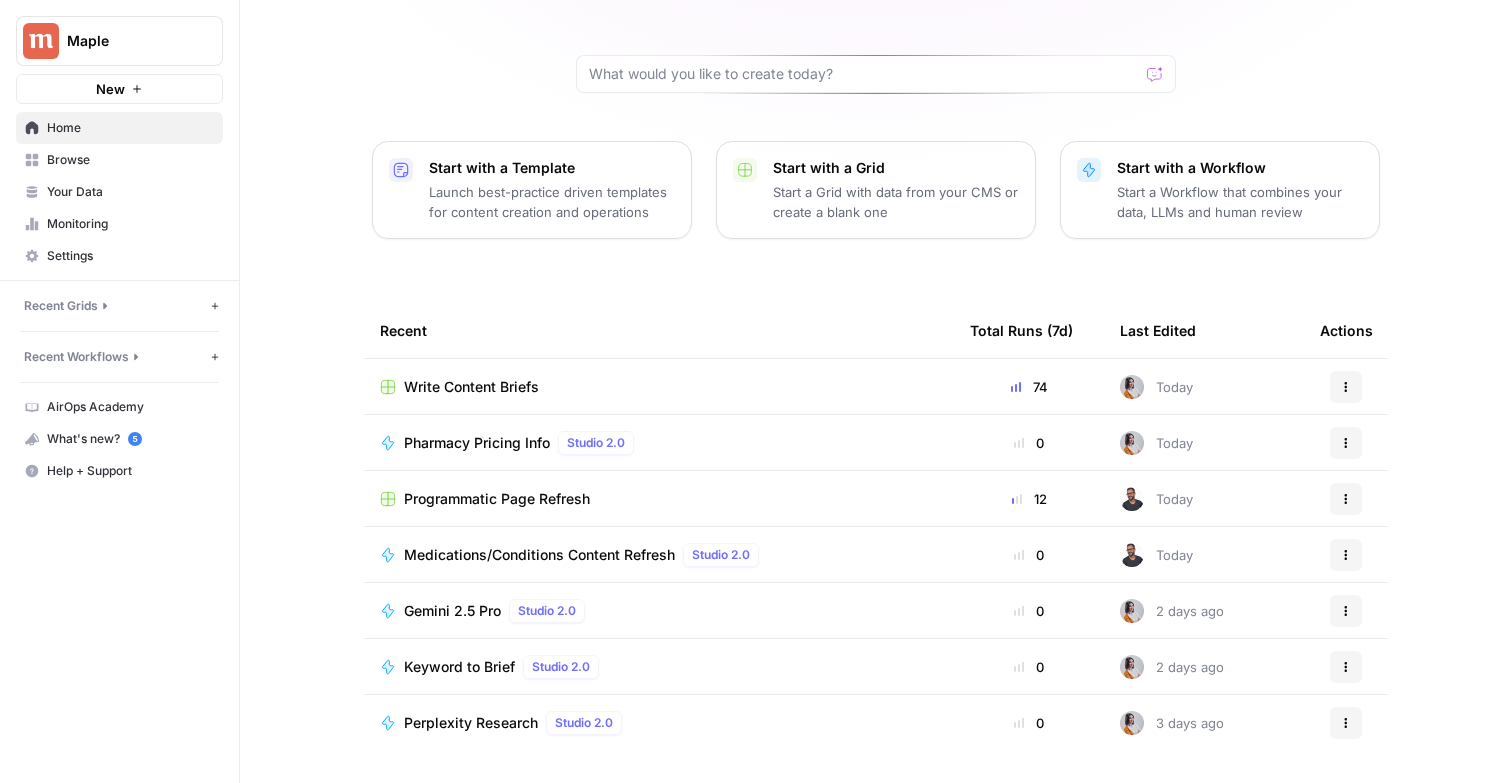 click on "Medications/Conditions Content Refresh" at bounding box center [539, 555] 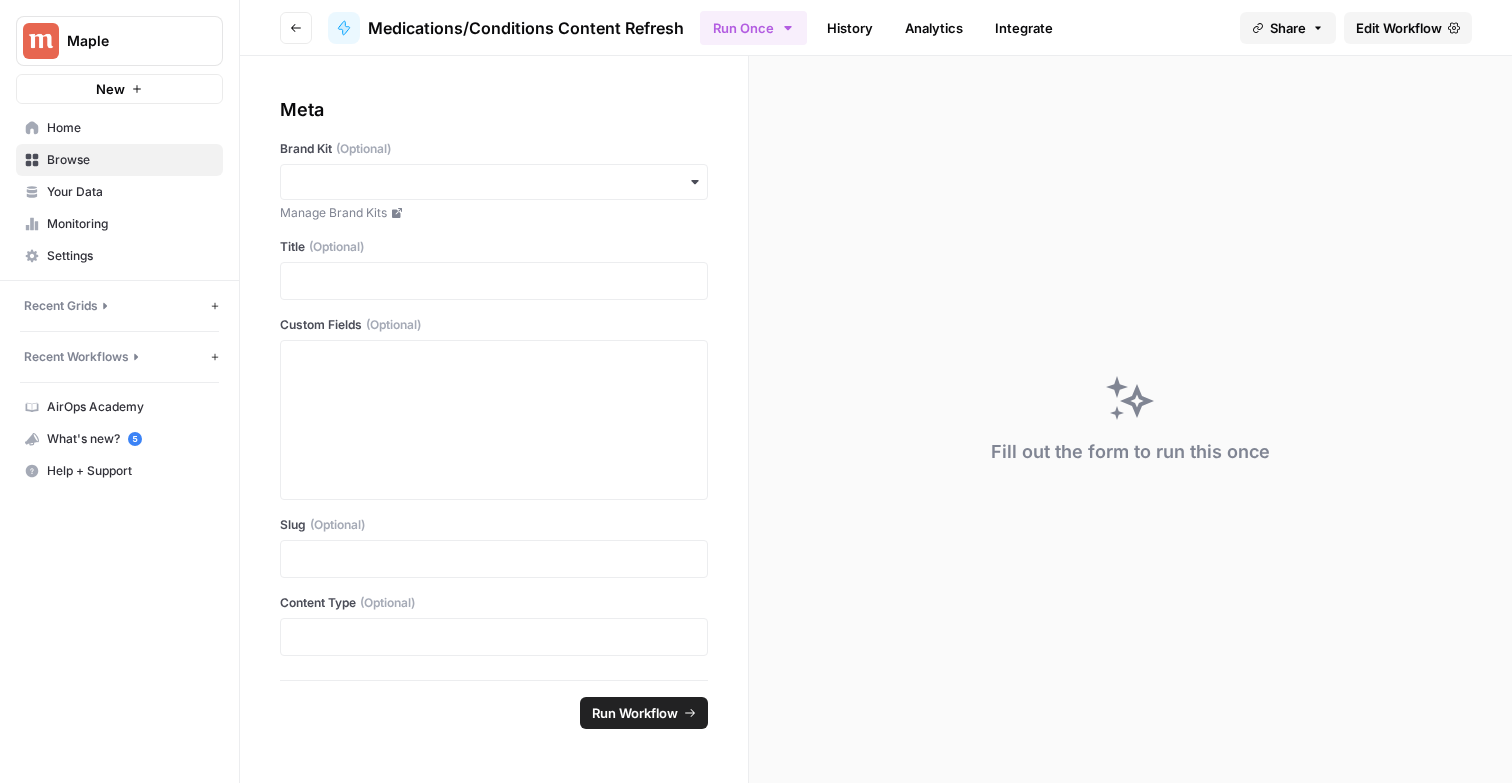click on "Settings" at bounding box center [130, 256] 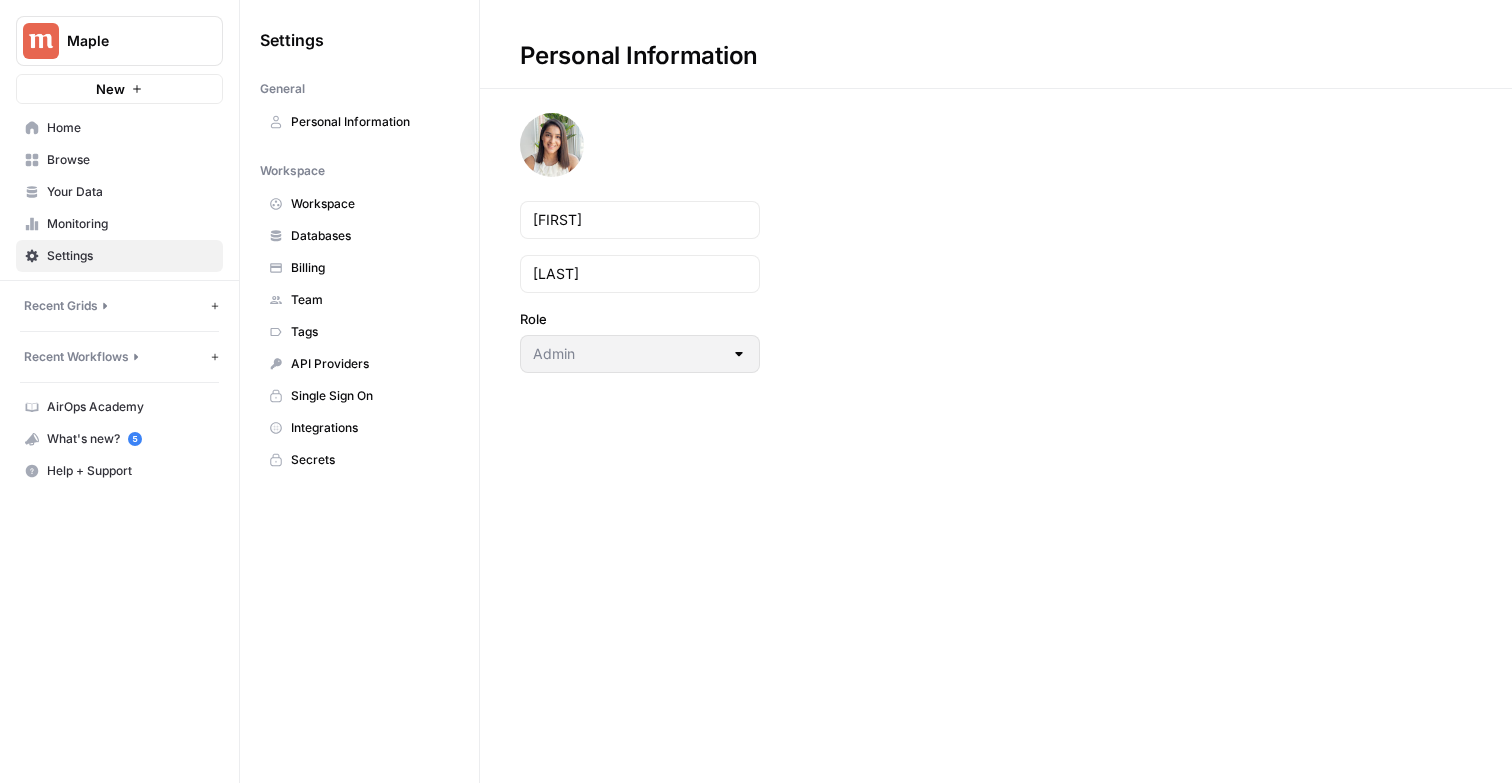 click on "Home" at bounding box center (130, 128) 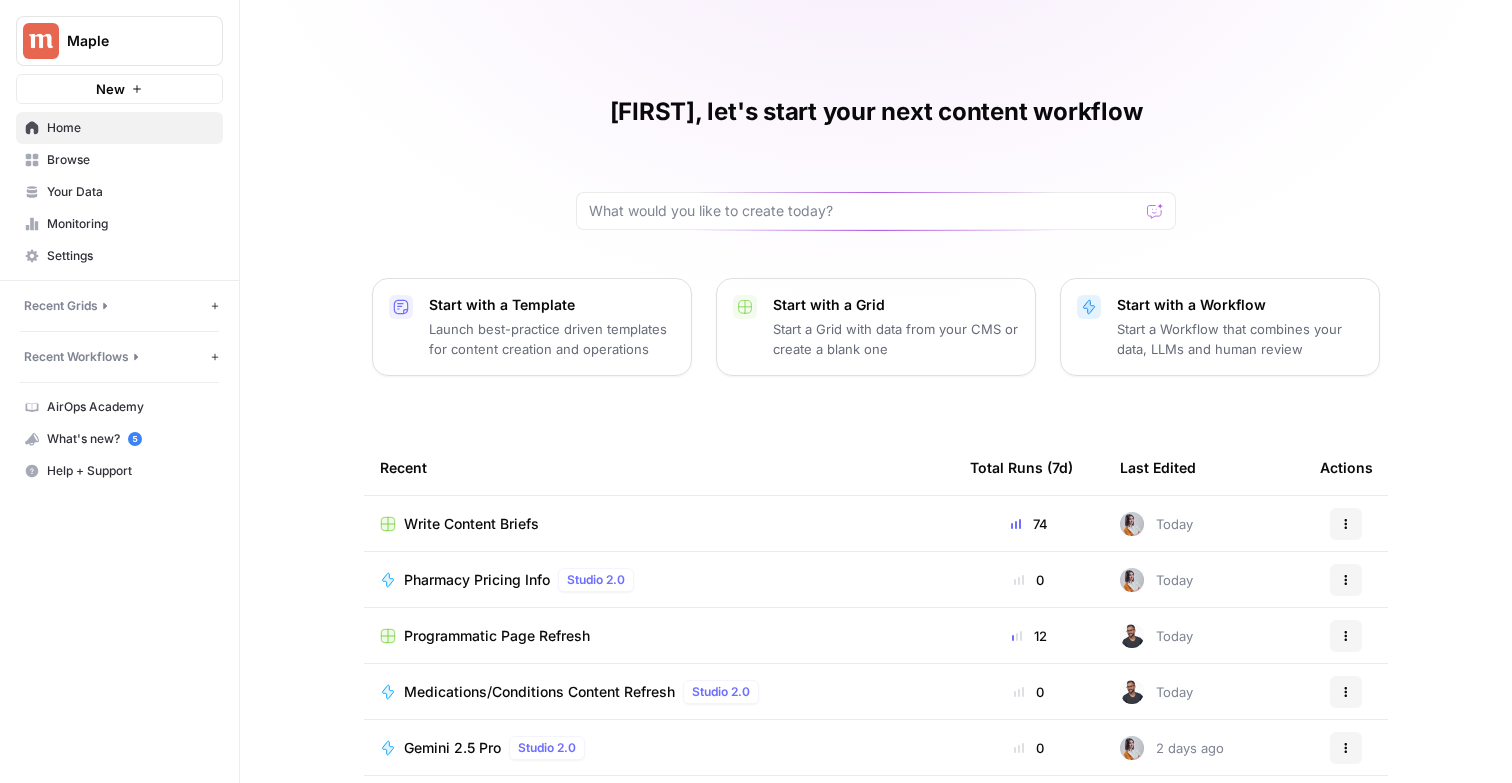 scroll, scrollTop: 137, scrollLeft: 0, axis: vertical 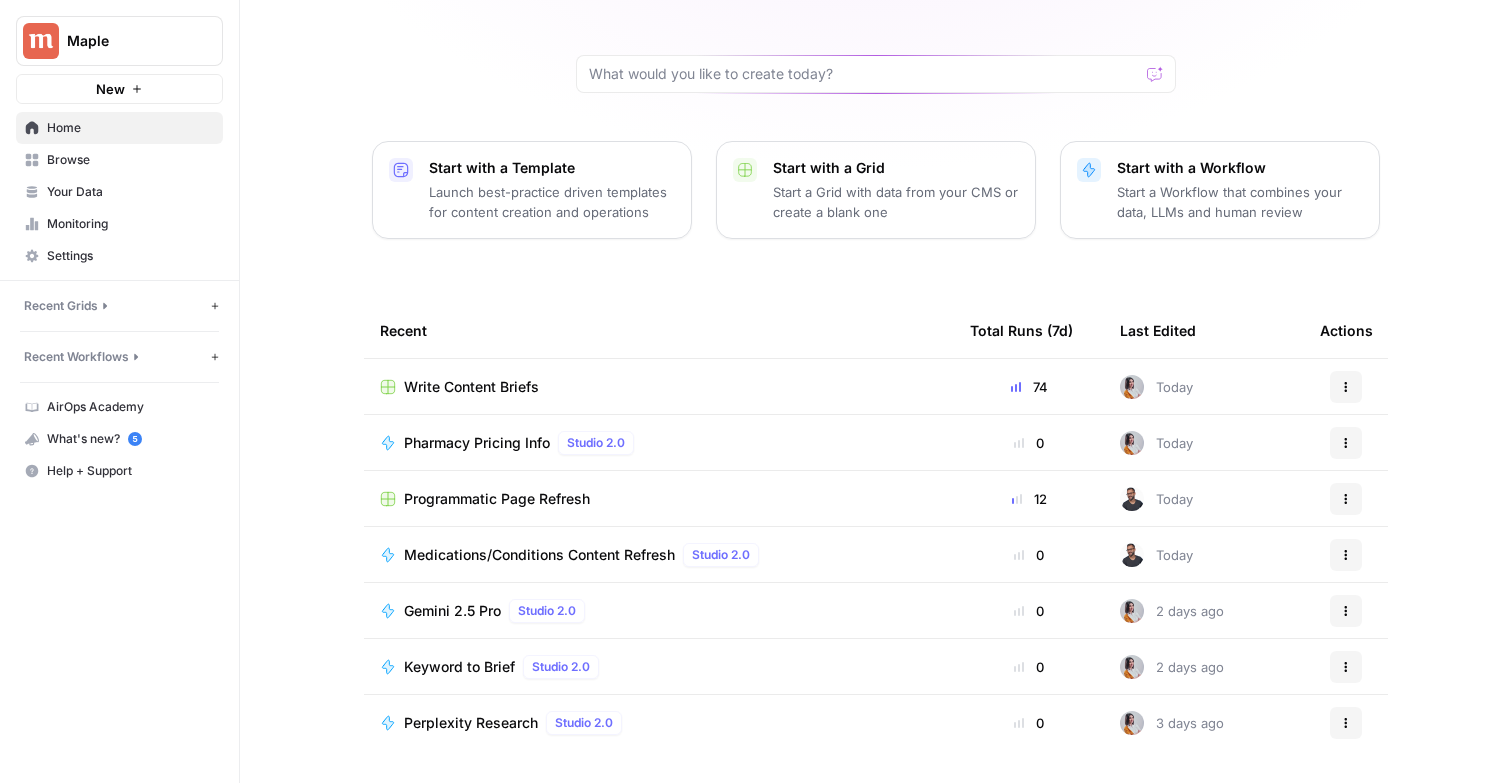 click on "Browse" at bounding box center [130, 160] 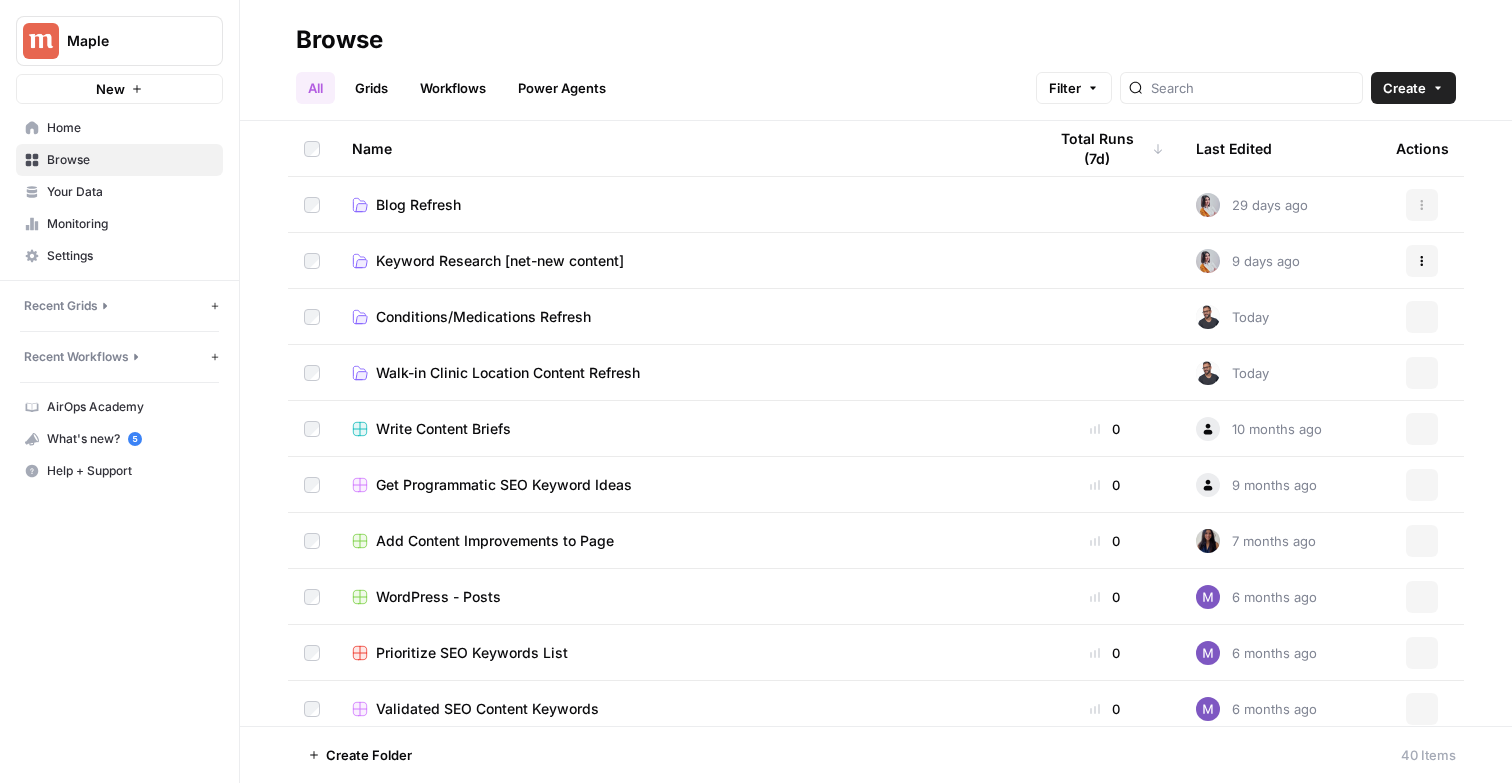 scroll, scrollTop: 0, scrollLeft: 0, axis: both 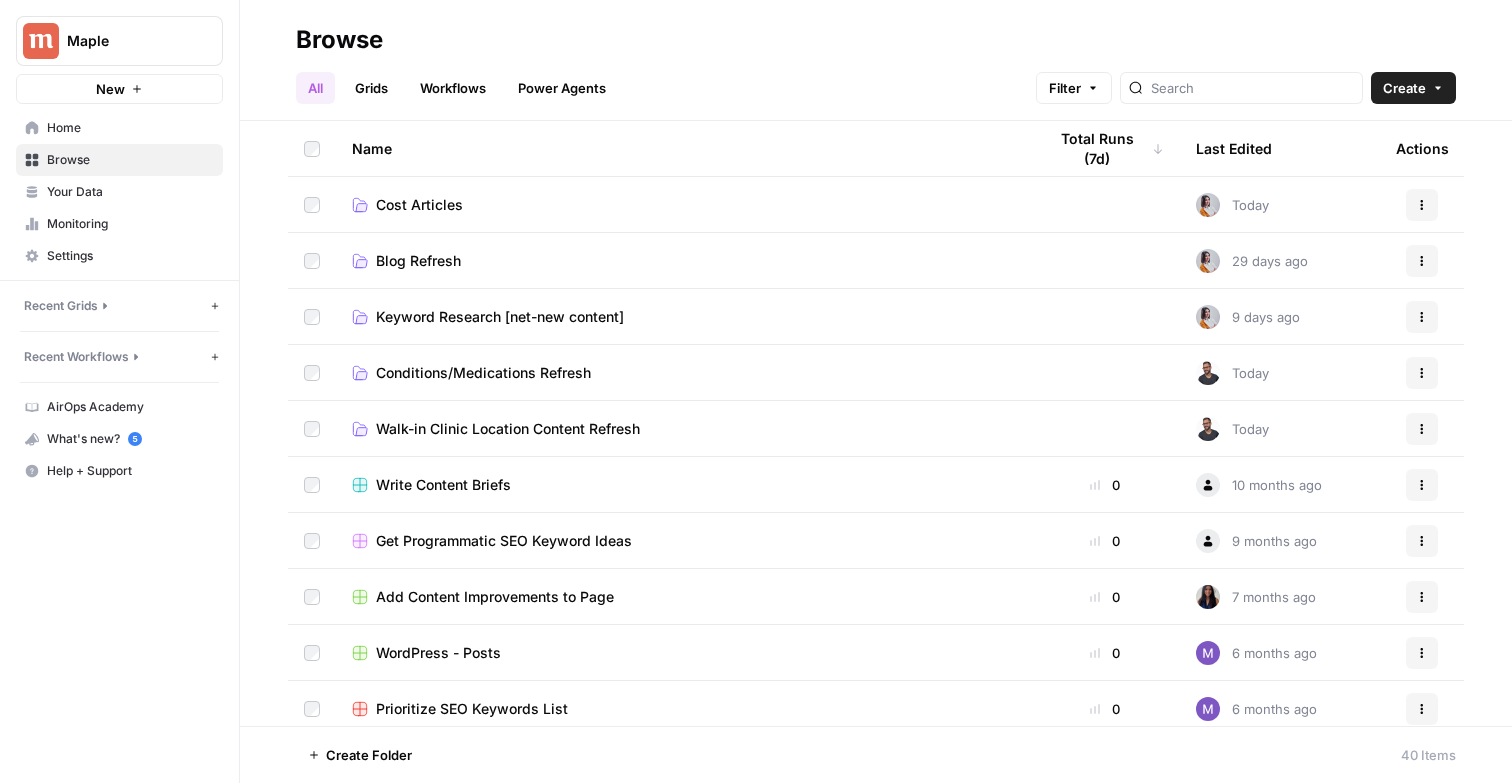 click on "Workflows" at bounding box center (453, 88) 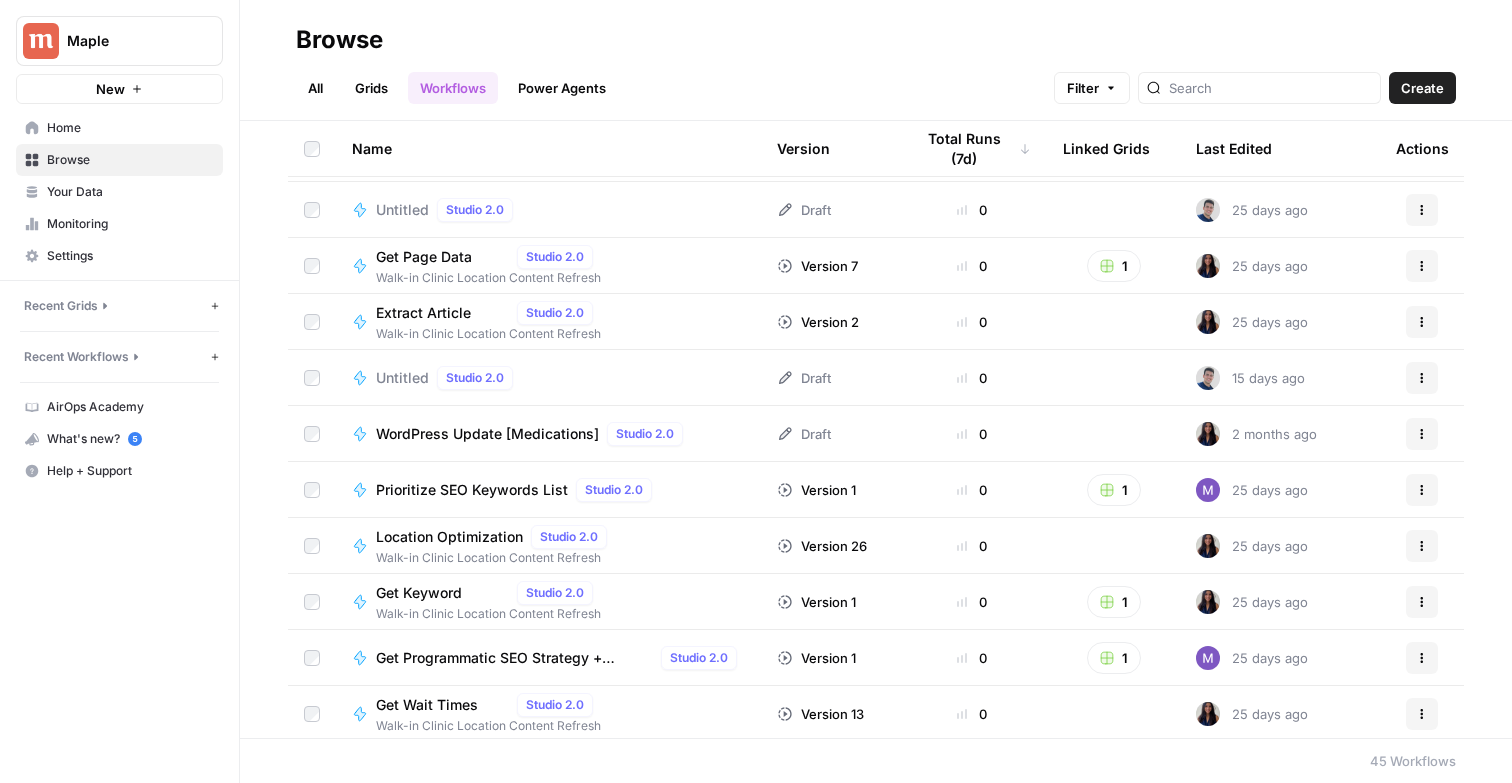 scroll, scrollTop: 928, scrollLeft: 0, axis: vertical 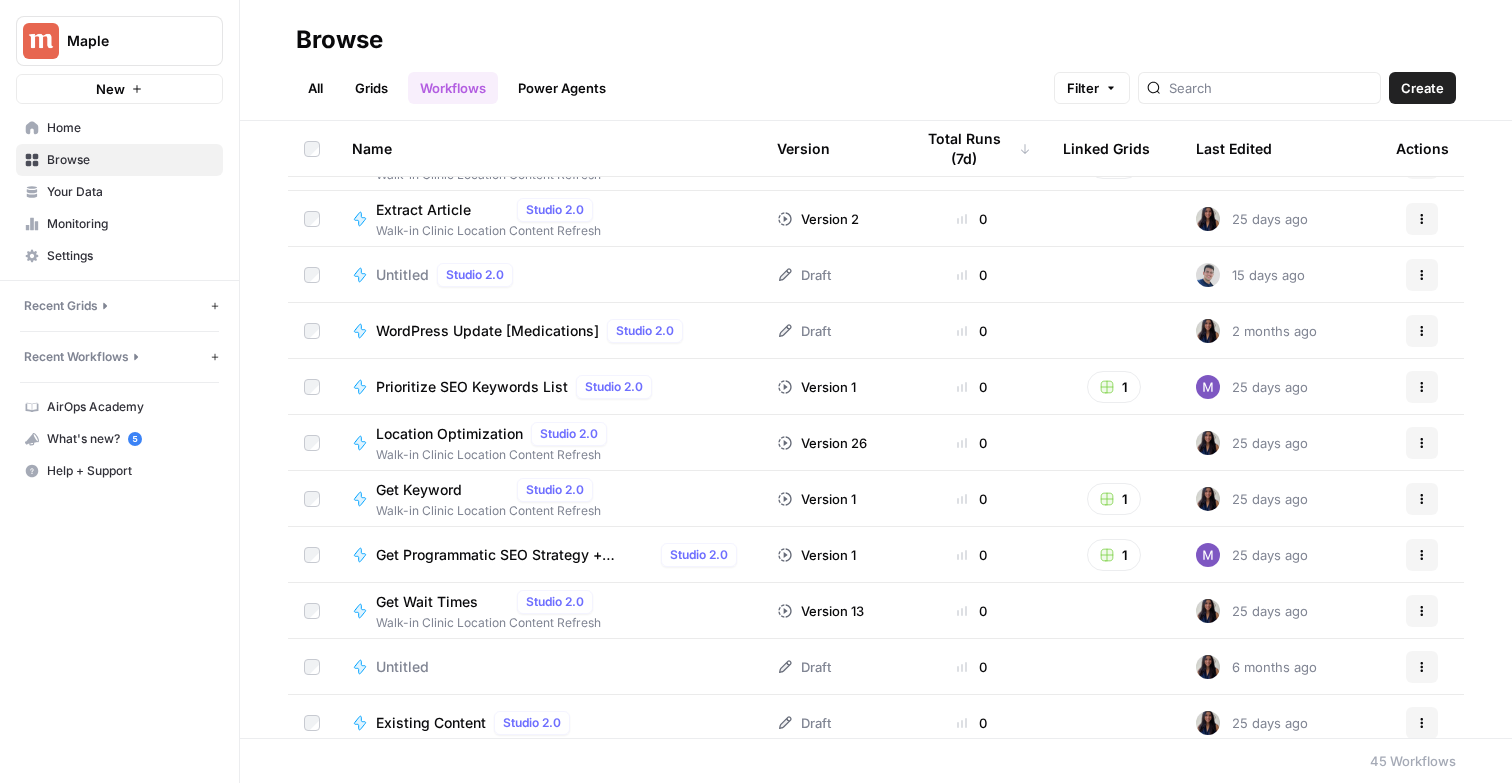 click on "WordPress Update [Medications]" at bounding box center [487, 331] 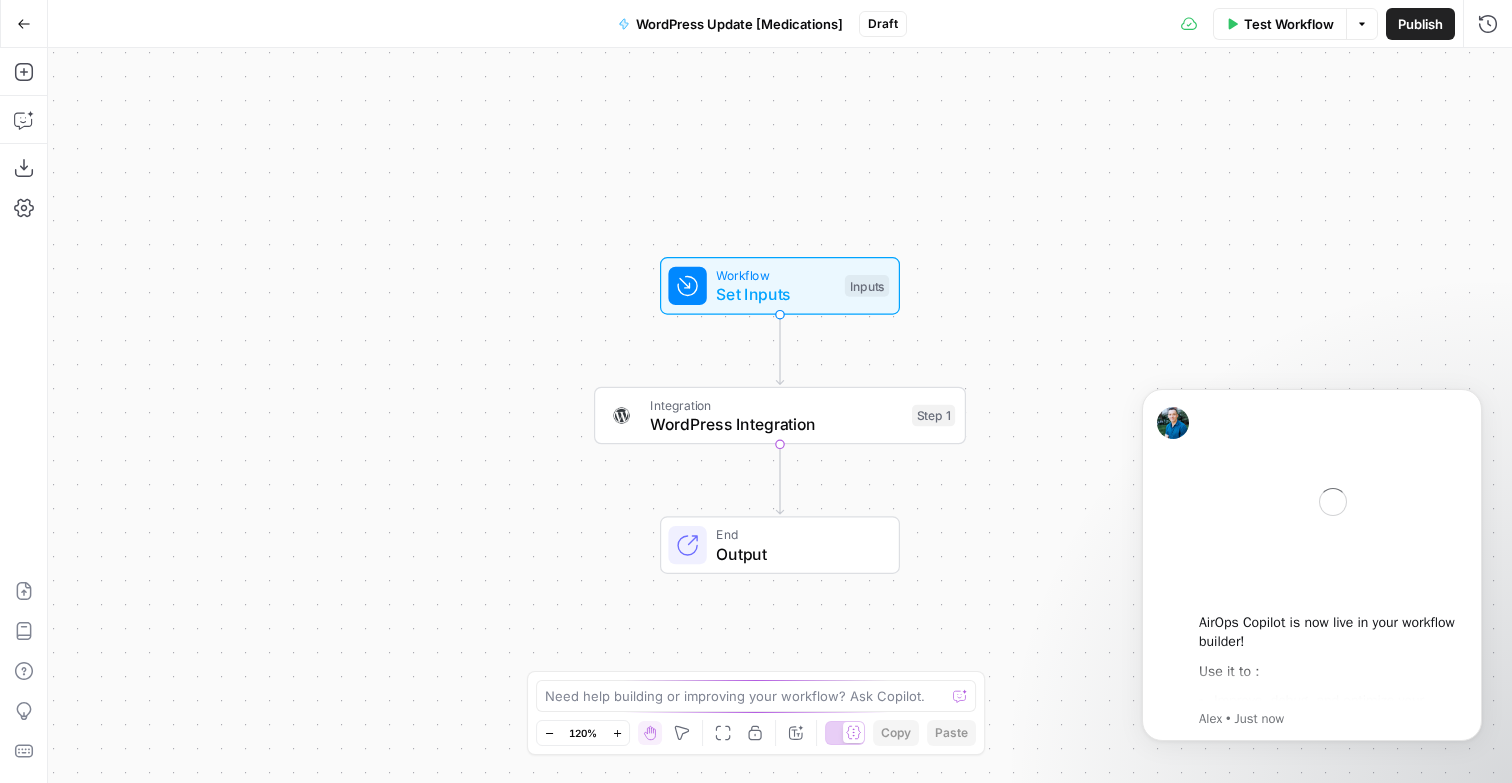 scroll, scrollTop: 0, scrollLeft: 0, axis: both 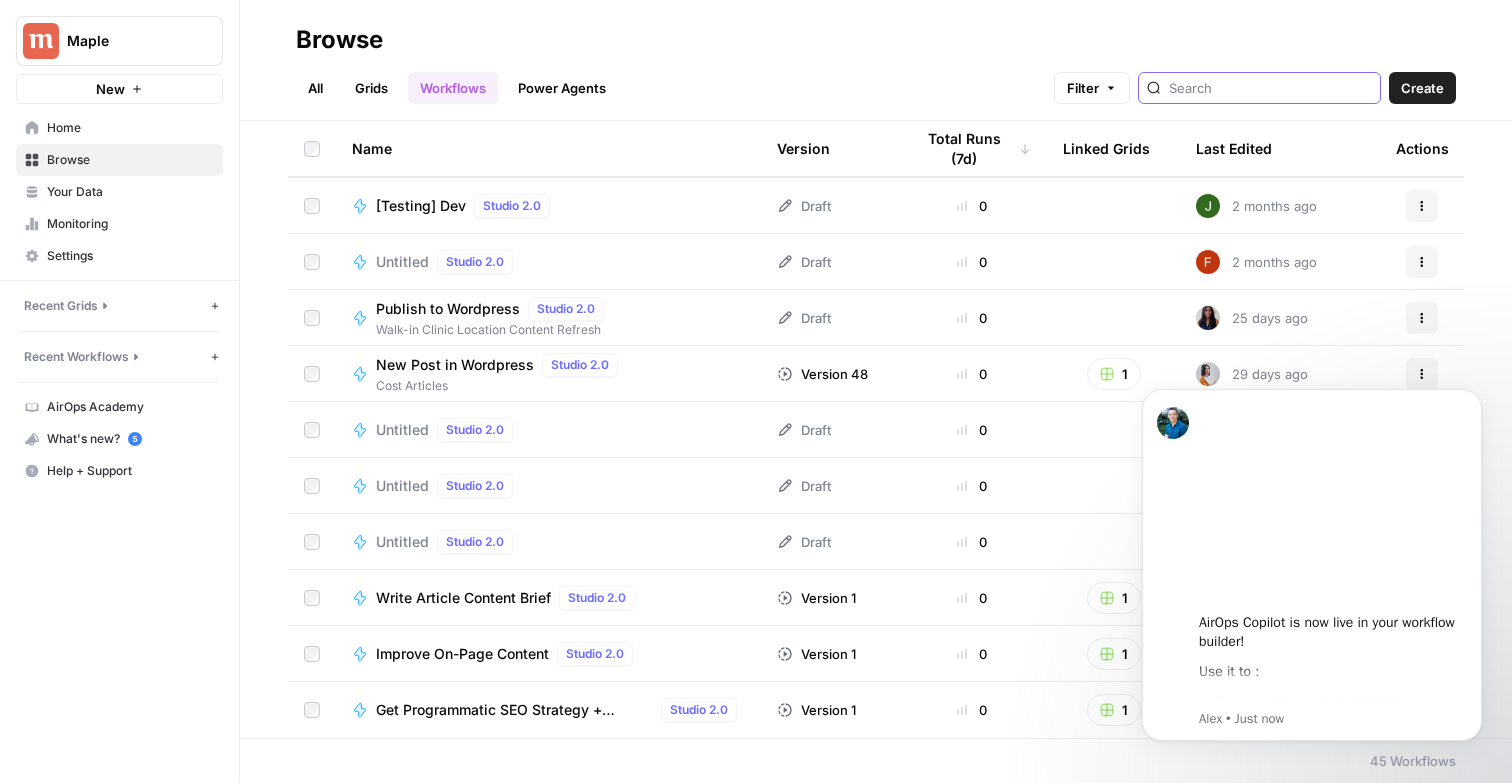 click at bounding box center [1270, 88] 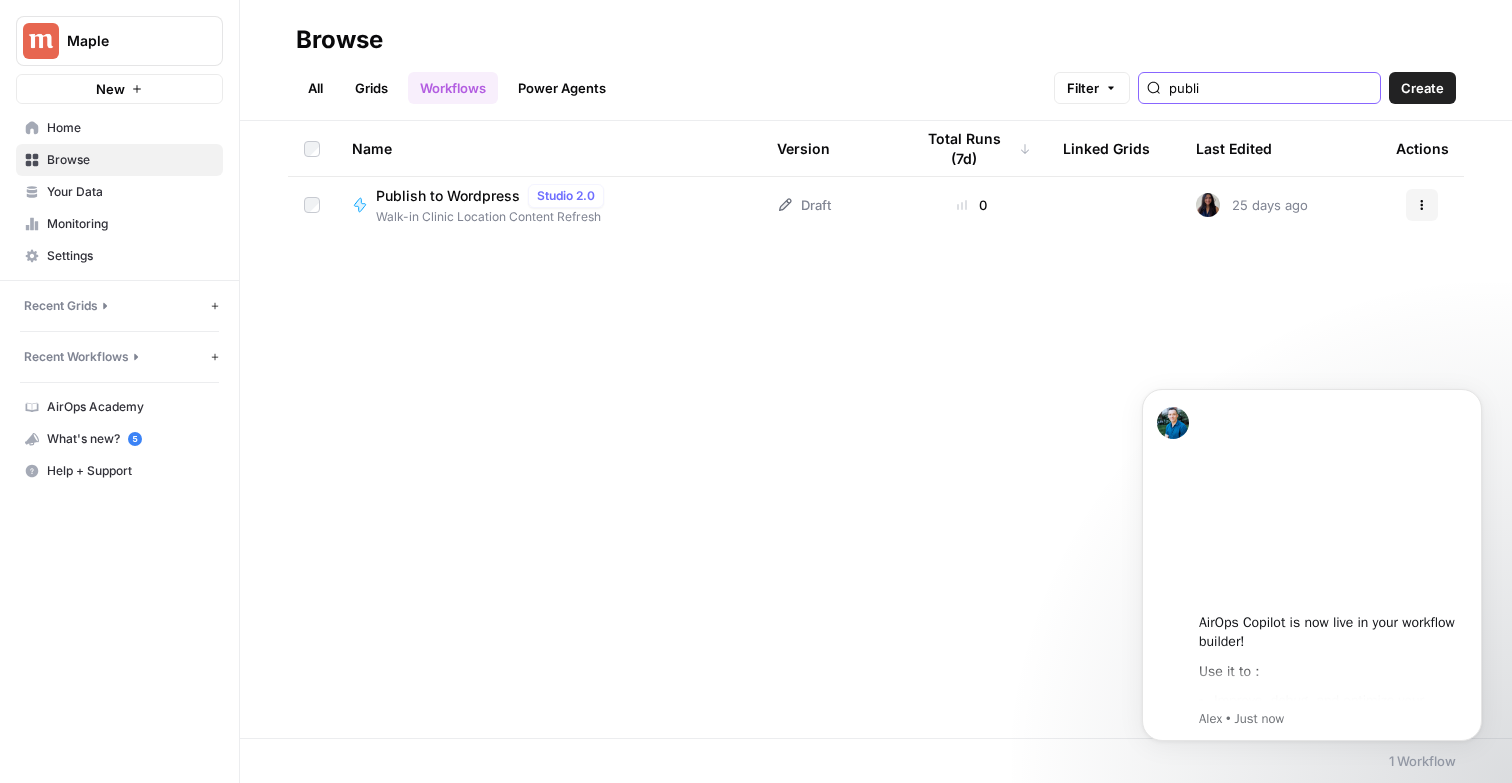 scroll, scrollTop: 0, scrollLeft: 0, axis: both 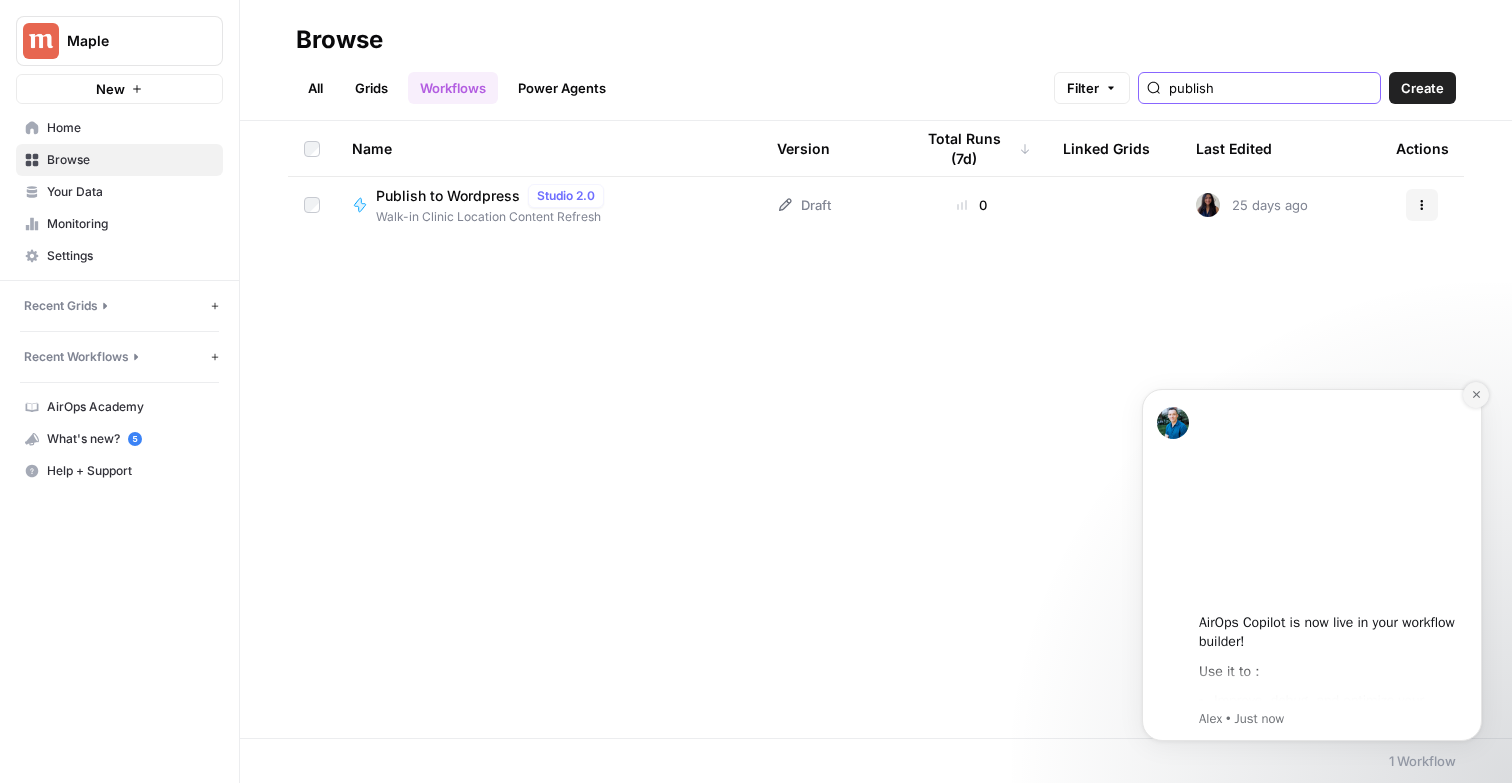 type on "publish" 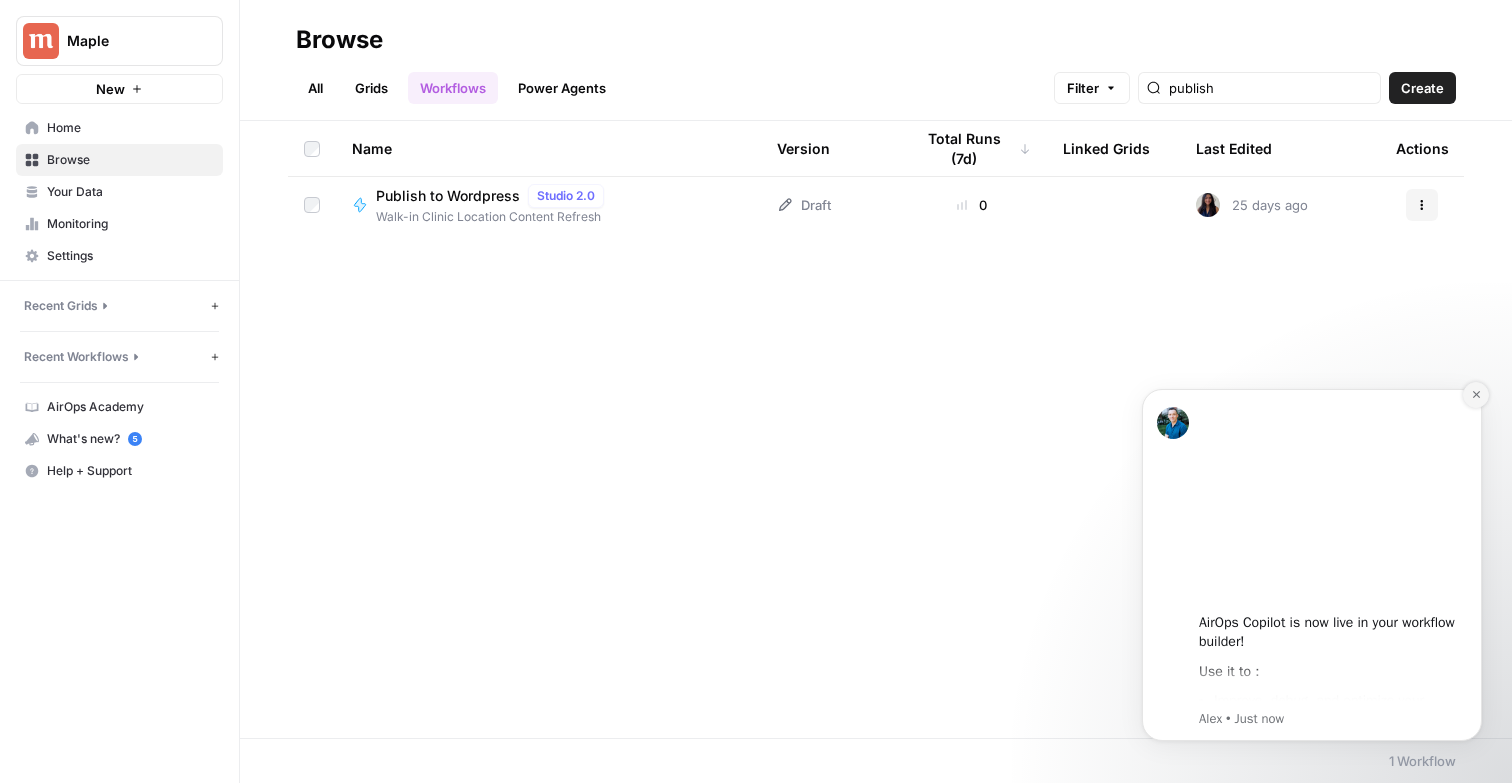 click at bounding box center [1476, 395] 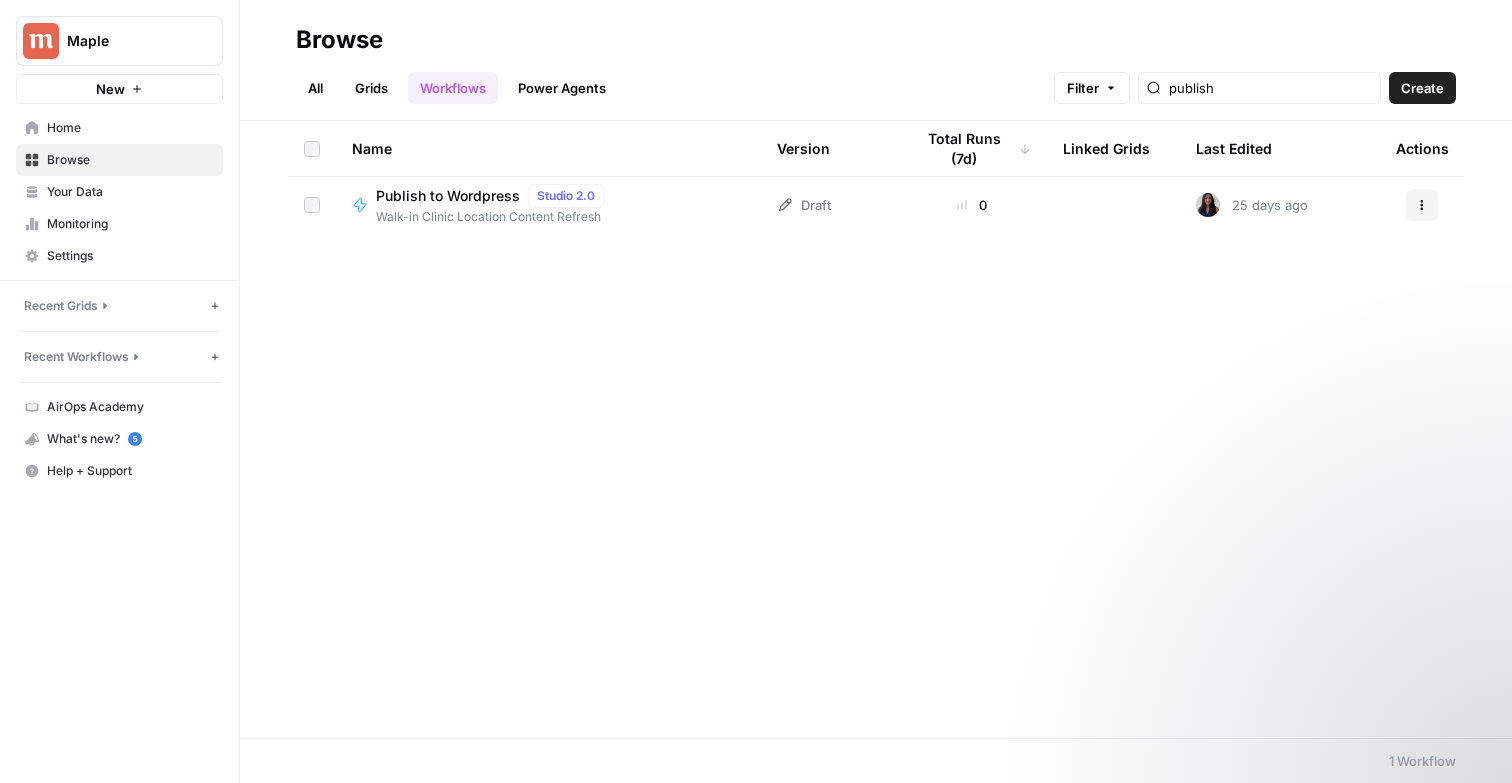 click on "Publish to Wordpress" at bounding box center (448, 196) 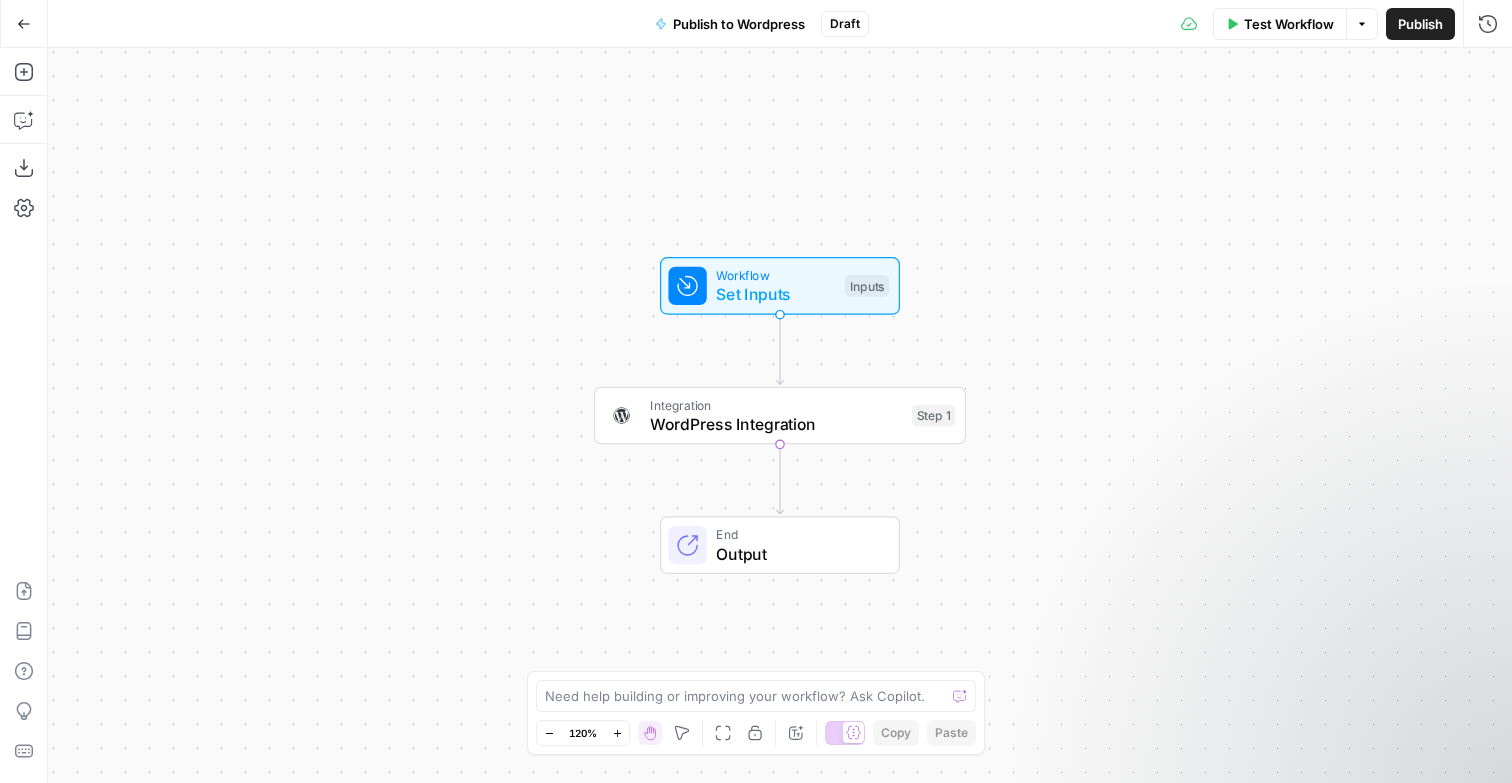 click 